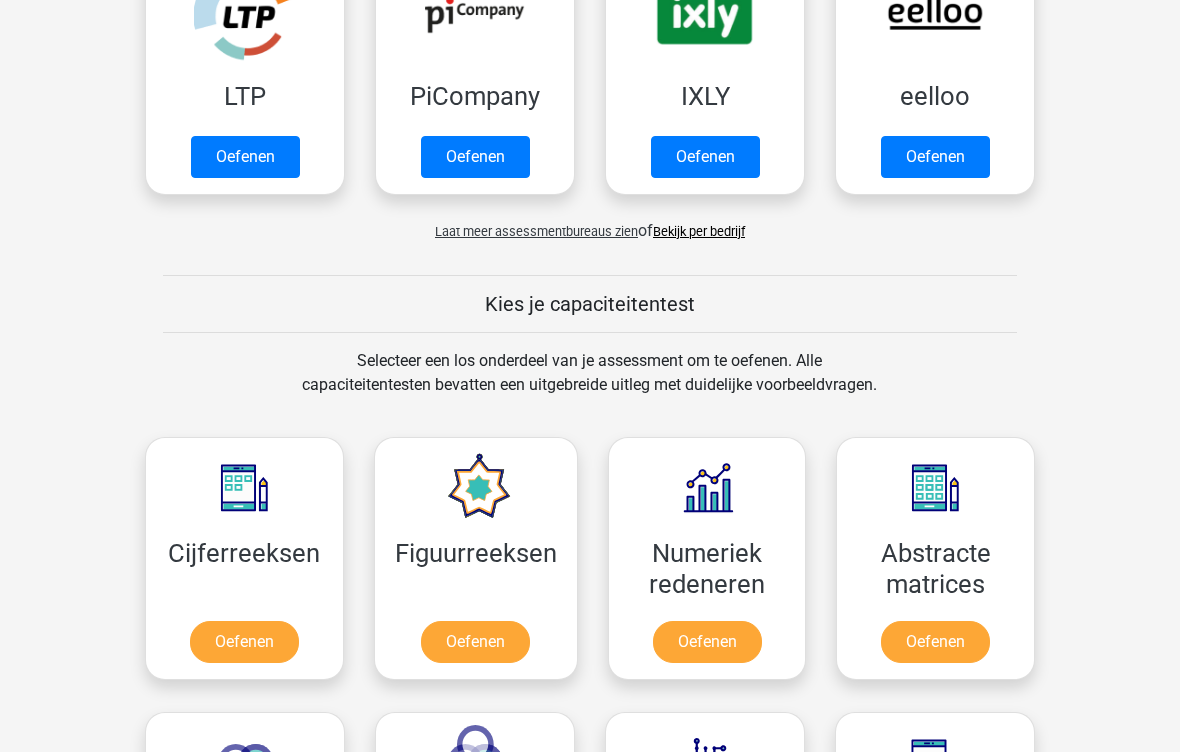 scroll, scrollTop: 668, scrollLeft: 0, axis: vertical 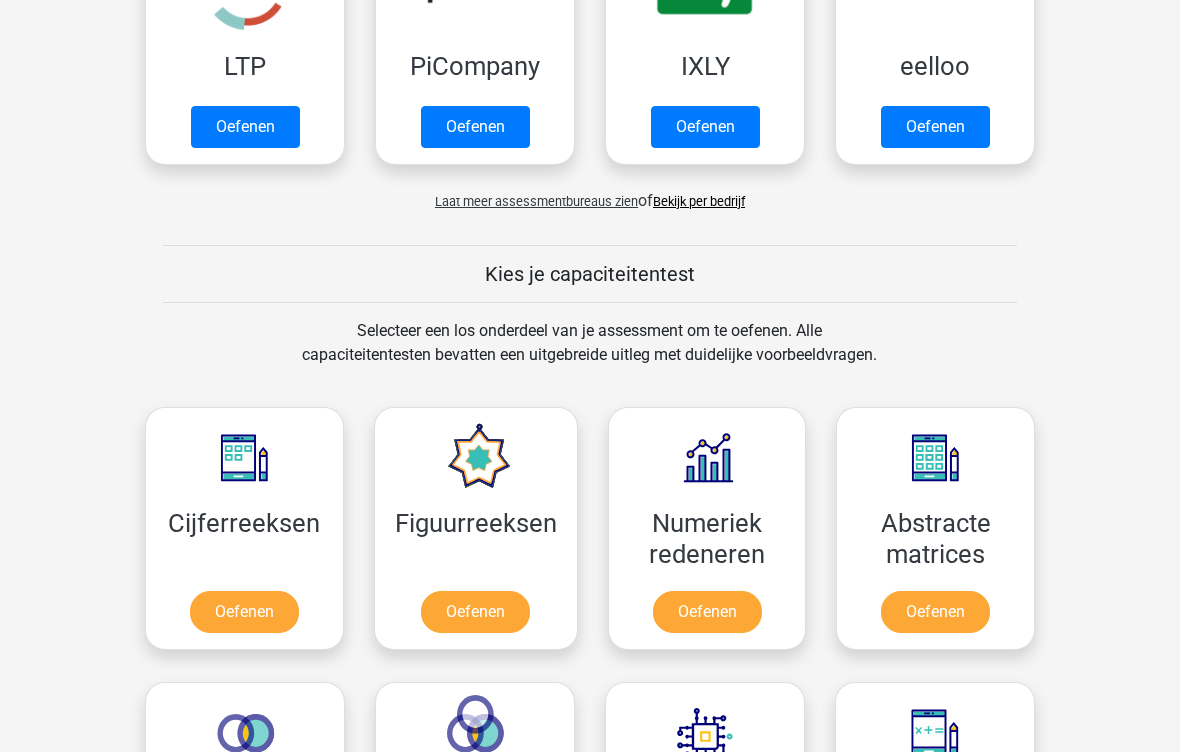 click on "Oefenen" at bounding box center (244, 613) 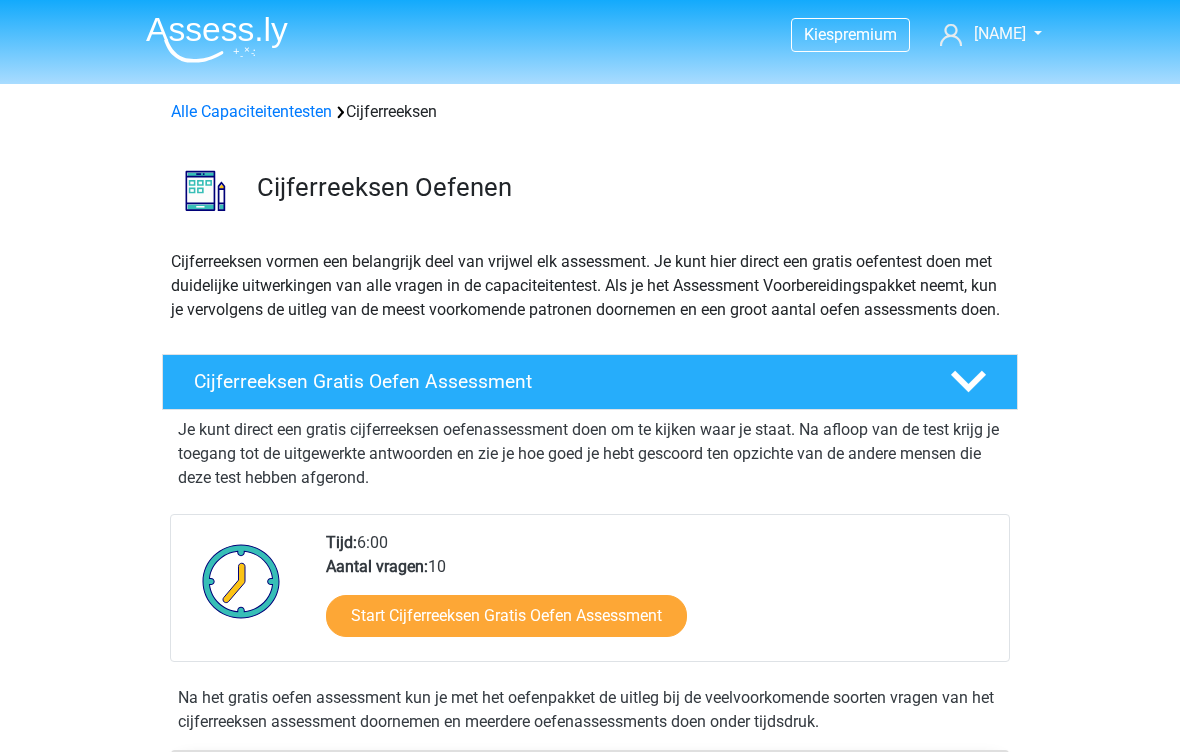 scroll, scrollTop: 0, scrollLeft: 0, axis: both 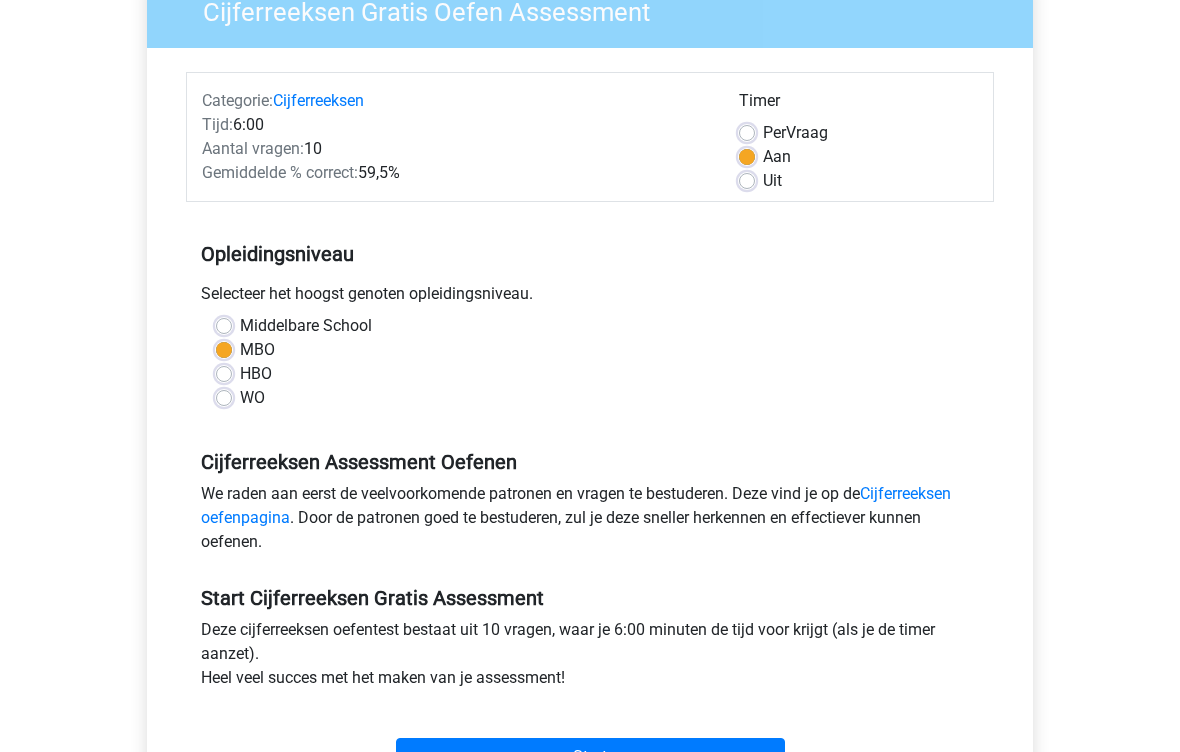 click on "Middelbare School" at bounding box center [306, 327] 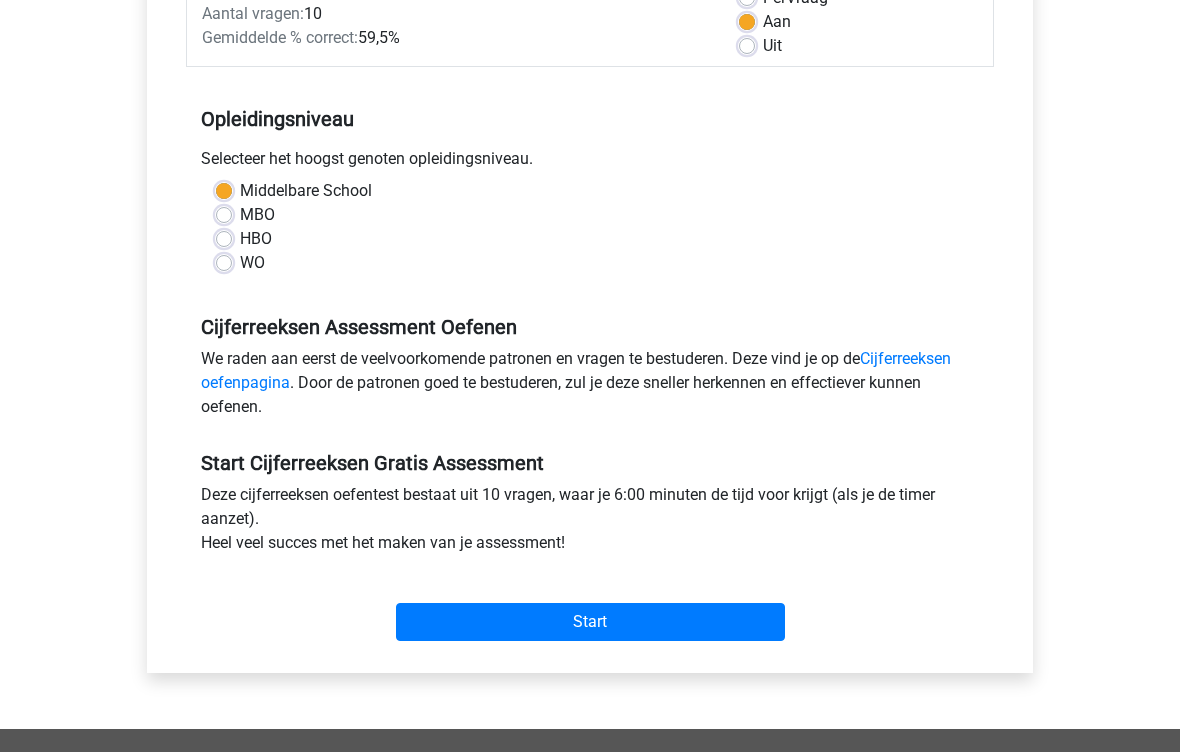 scroll, scrollTop: 328, scrollLeft: 0, axis: vertical 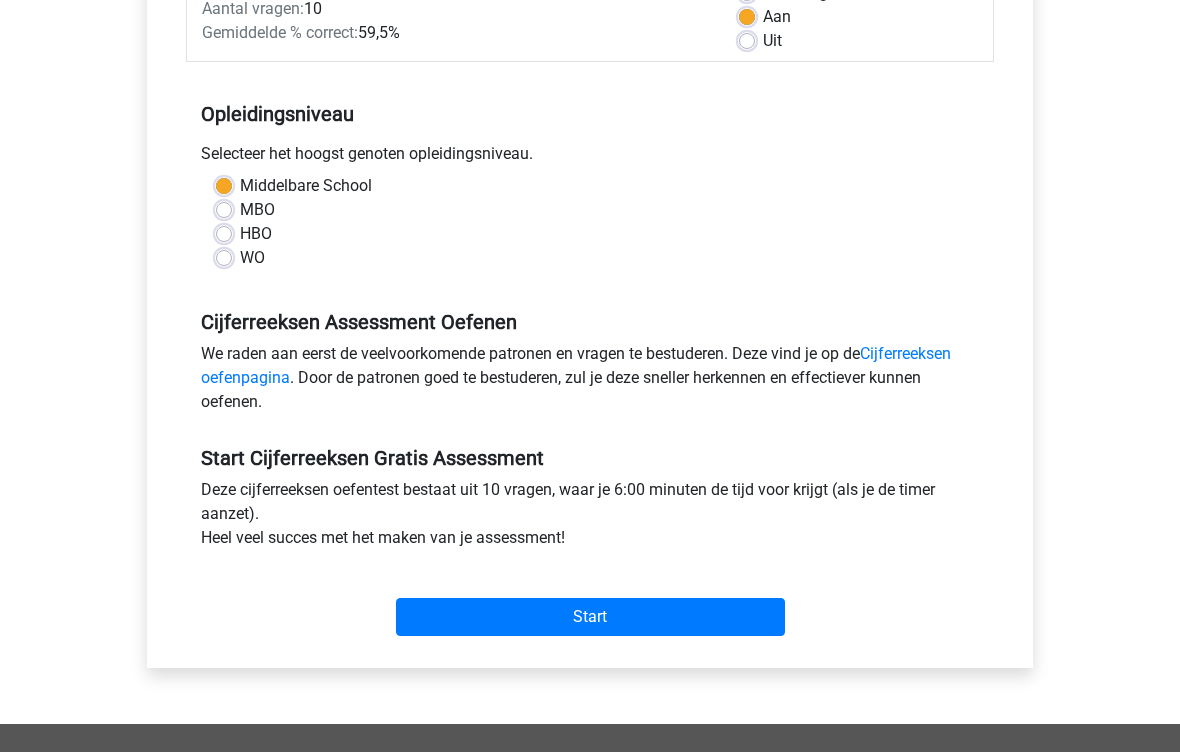 click on "Start" at bounding box center (590, 617) 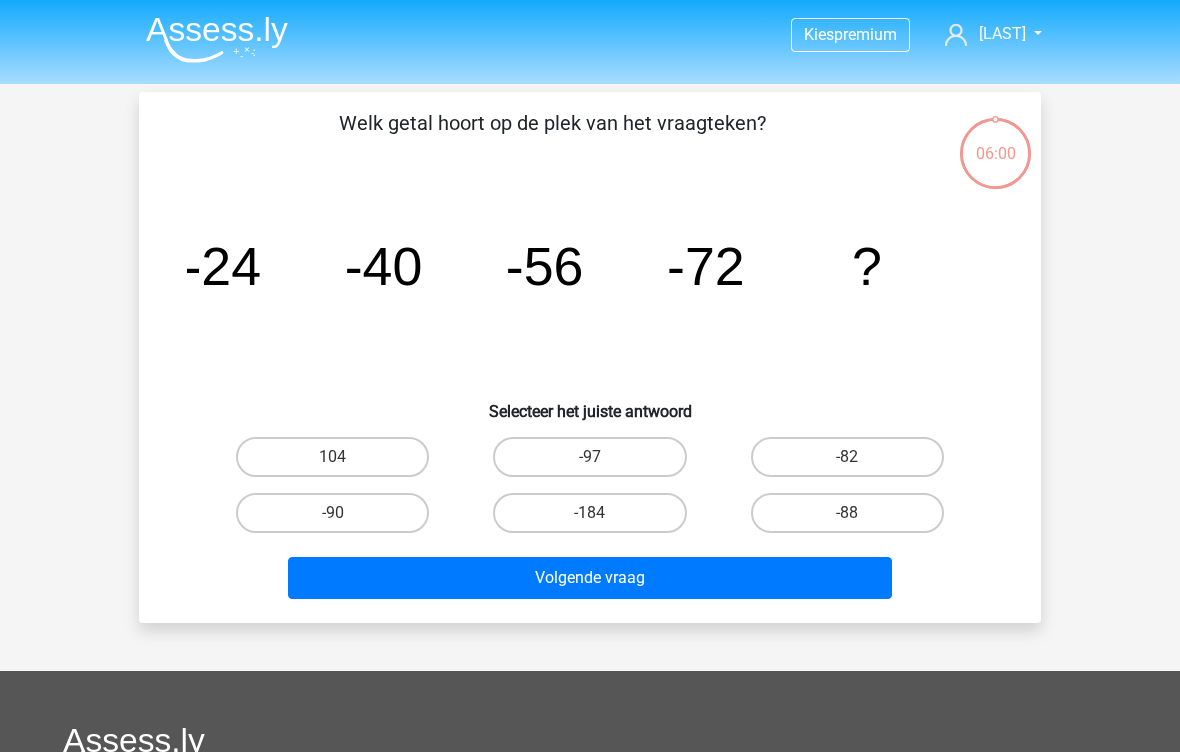scroll, scrollTop: 0, scrollLeft: 0, axis: both 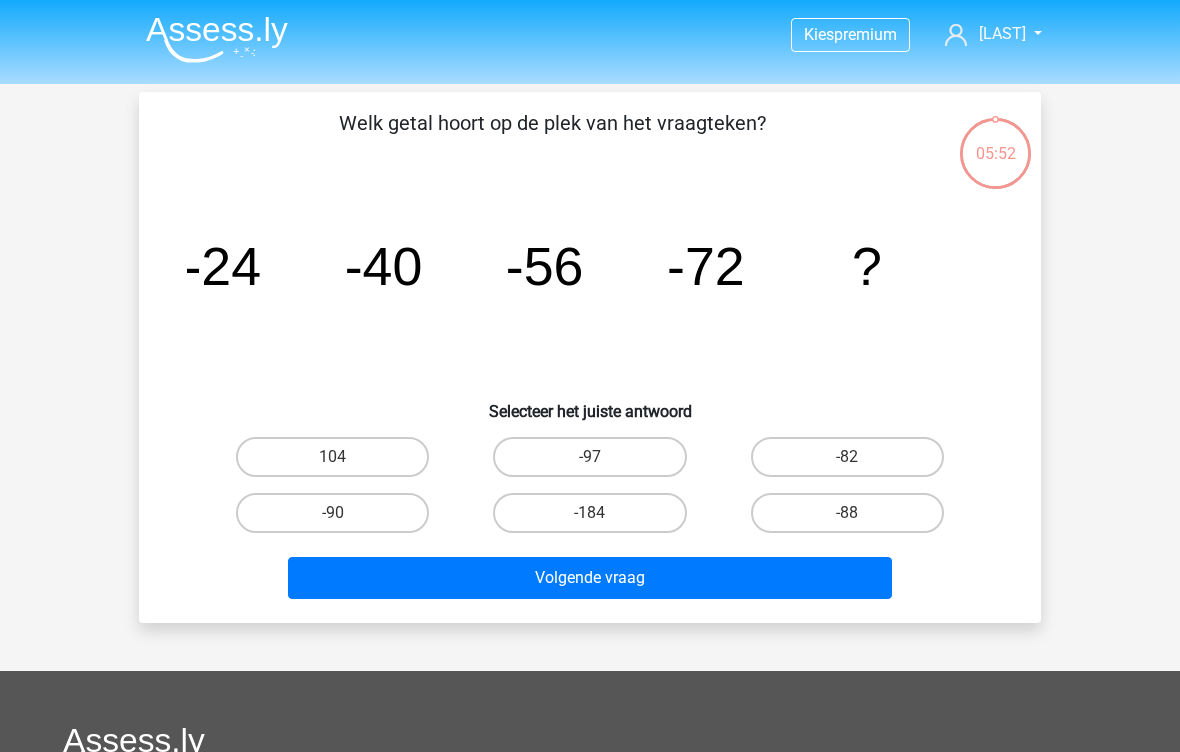 click on "-88" at bounding box center (847, 513) 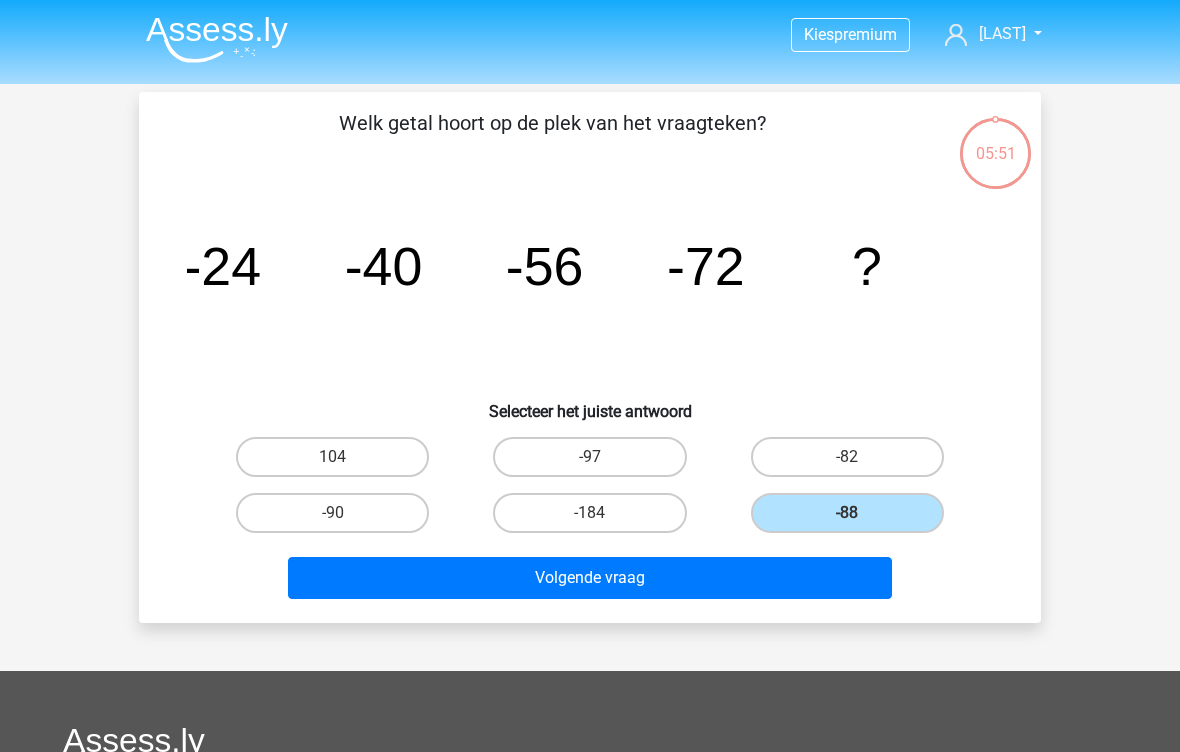 click on "Volgende vraag" at bounding box center [590, 578] 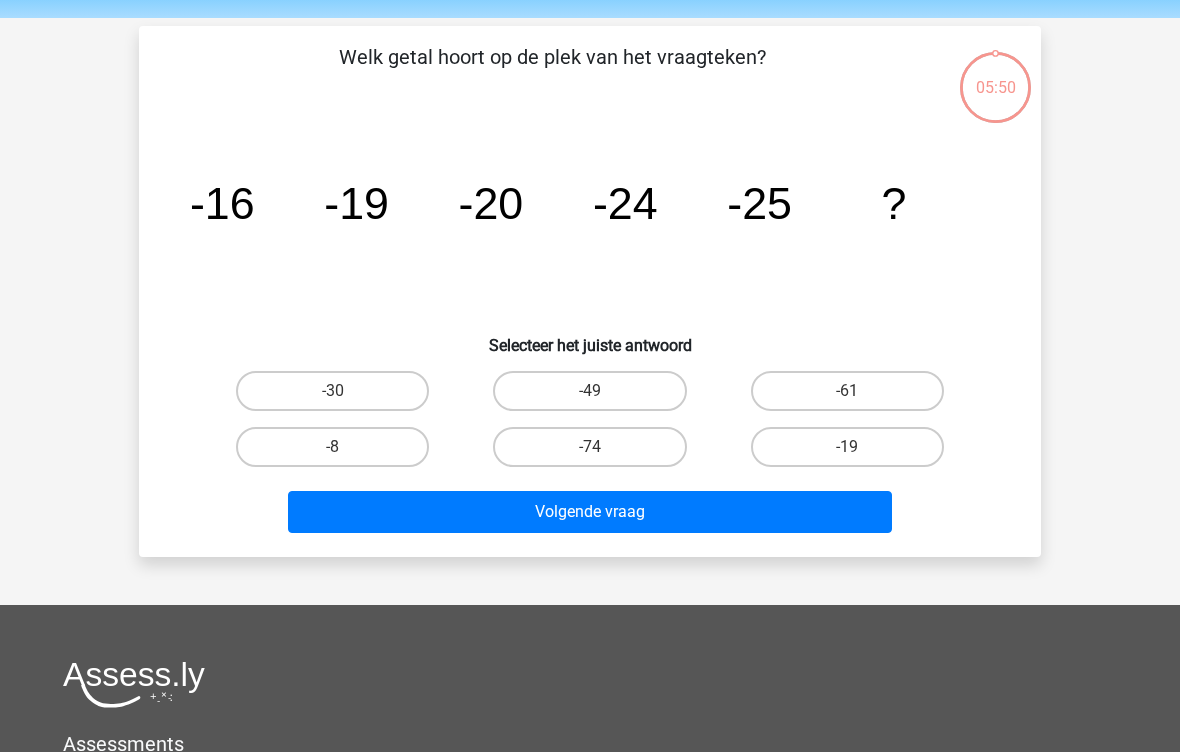scroll, scrollTop: 92, scrollLeft: 0, axis: vertical 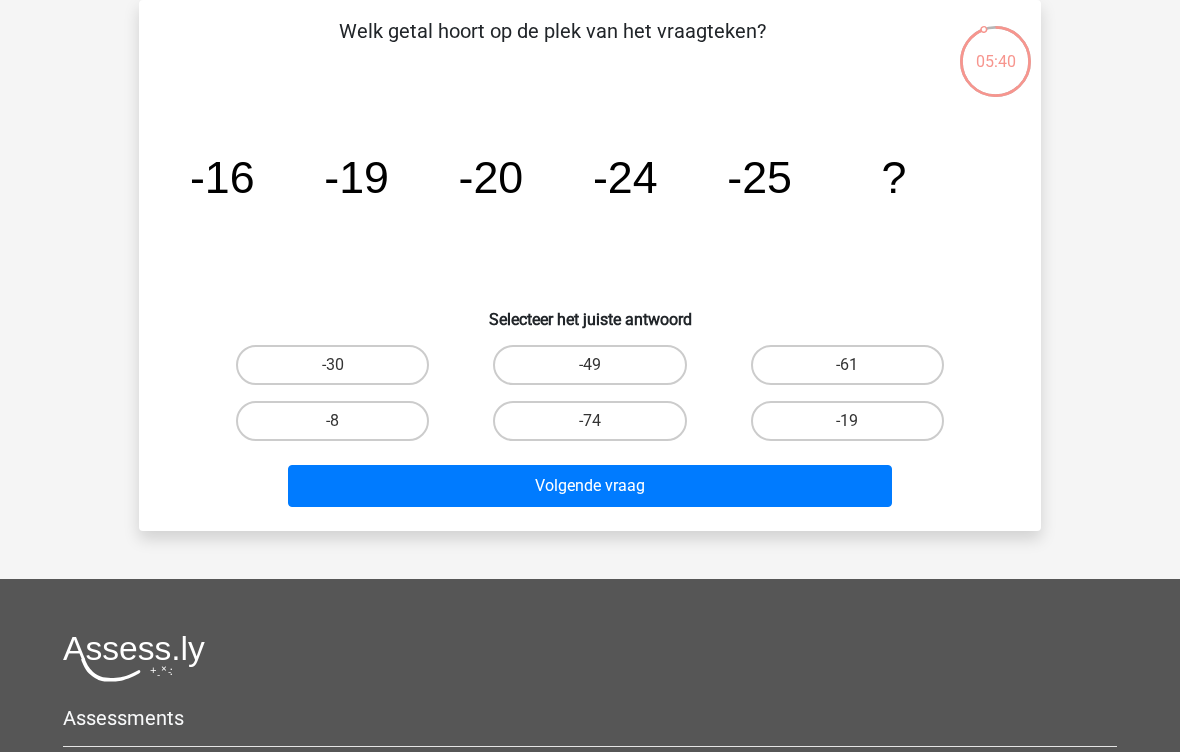 click on "-30" at bounding box center [339, 371] 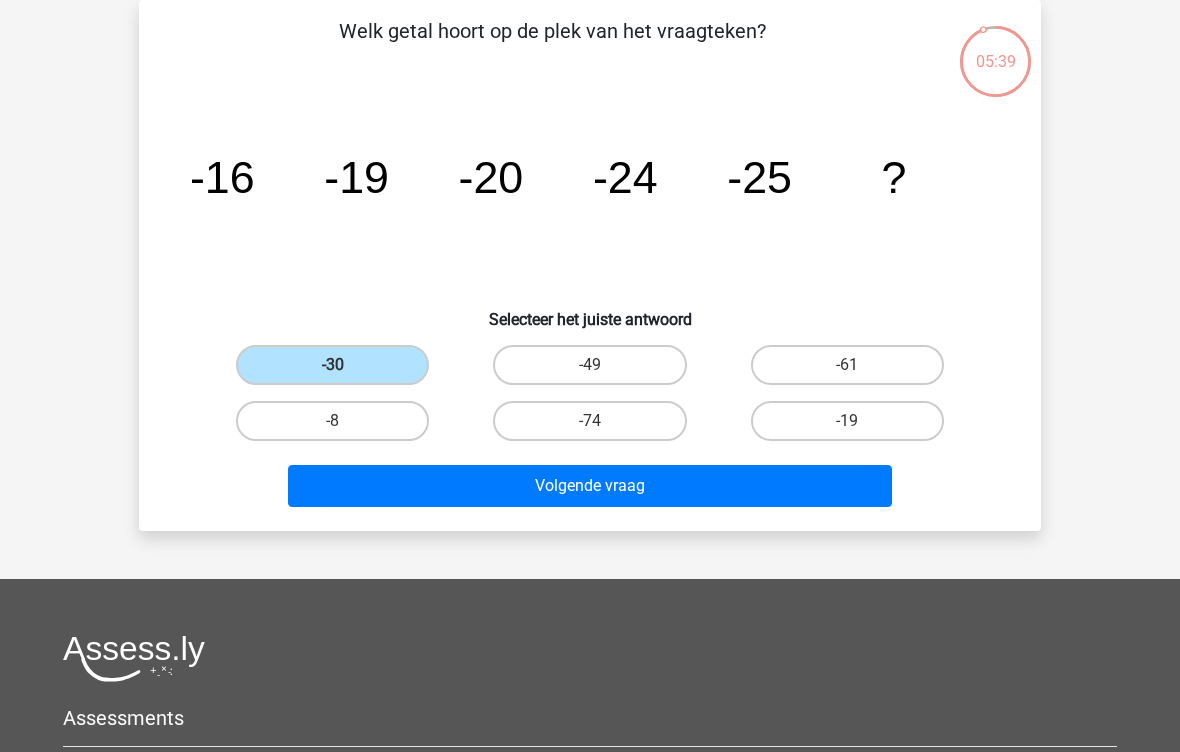 click on "Volgende vraag" at bounding box center (590, 486) 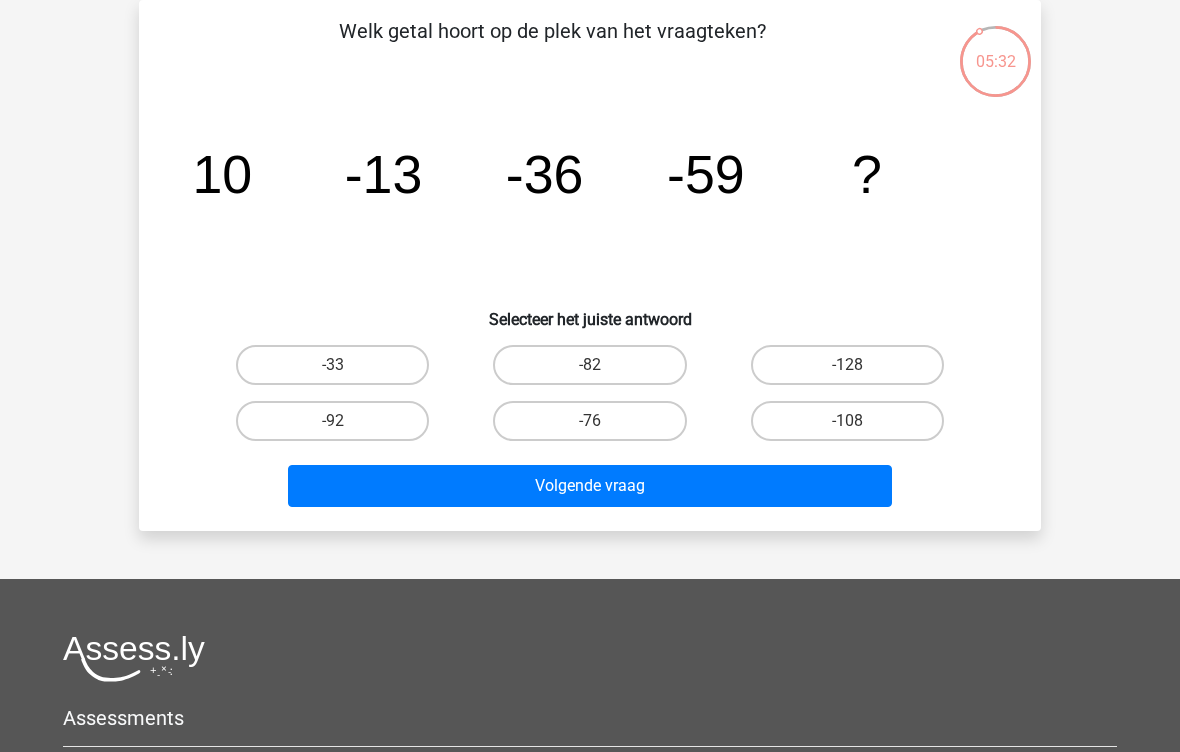 click on "-82" at bounding box center (589, 365) 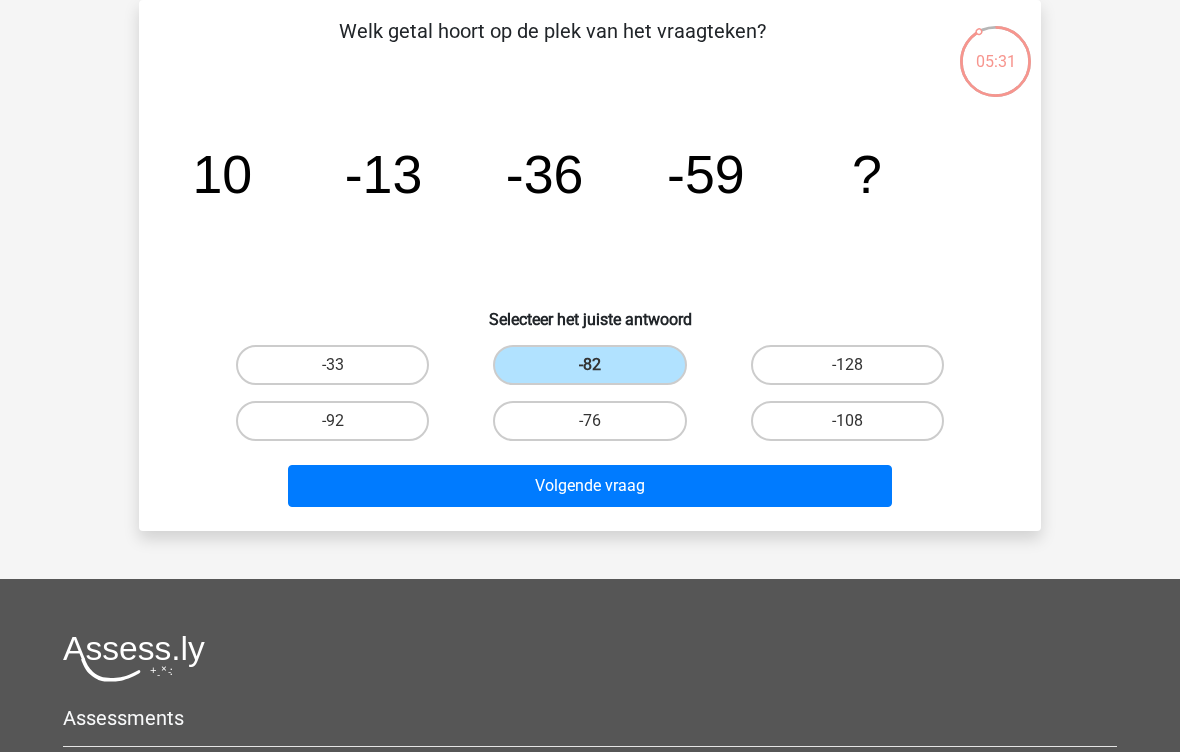 click on "Volgende vraag" at bounding box center (590, 486) 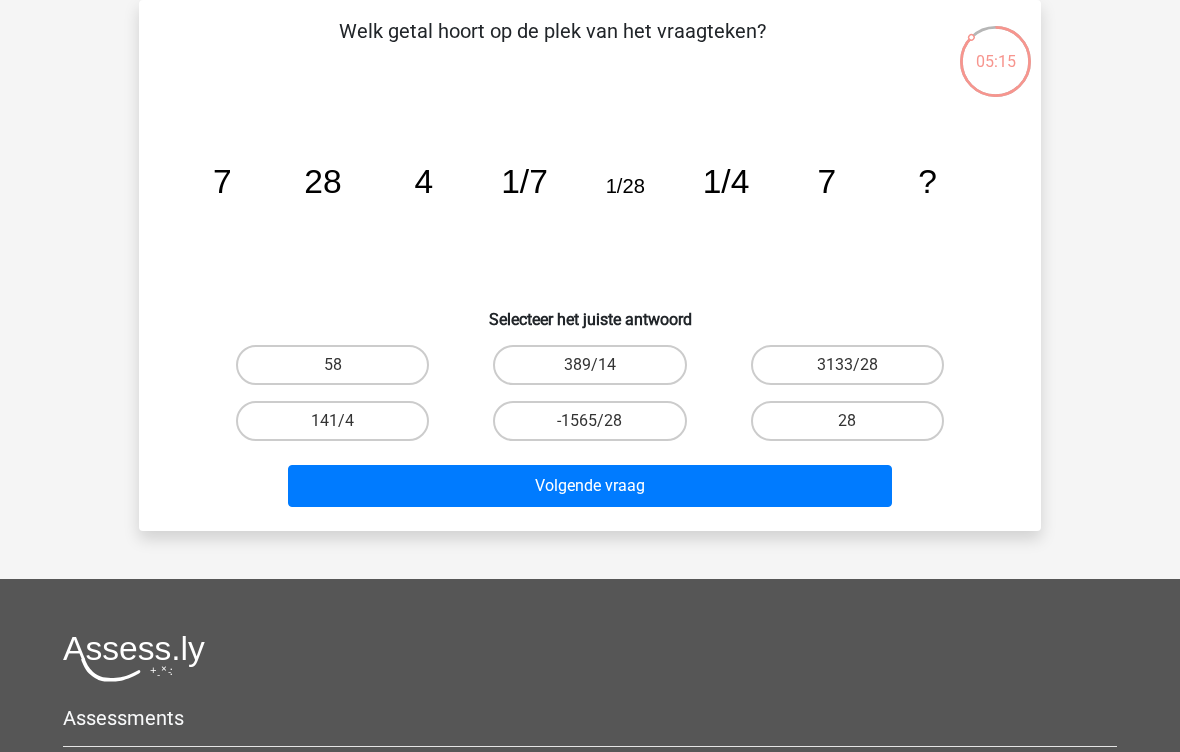 click on "28" at bounding box center [847, 421] 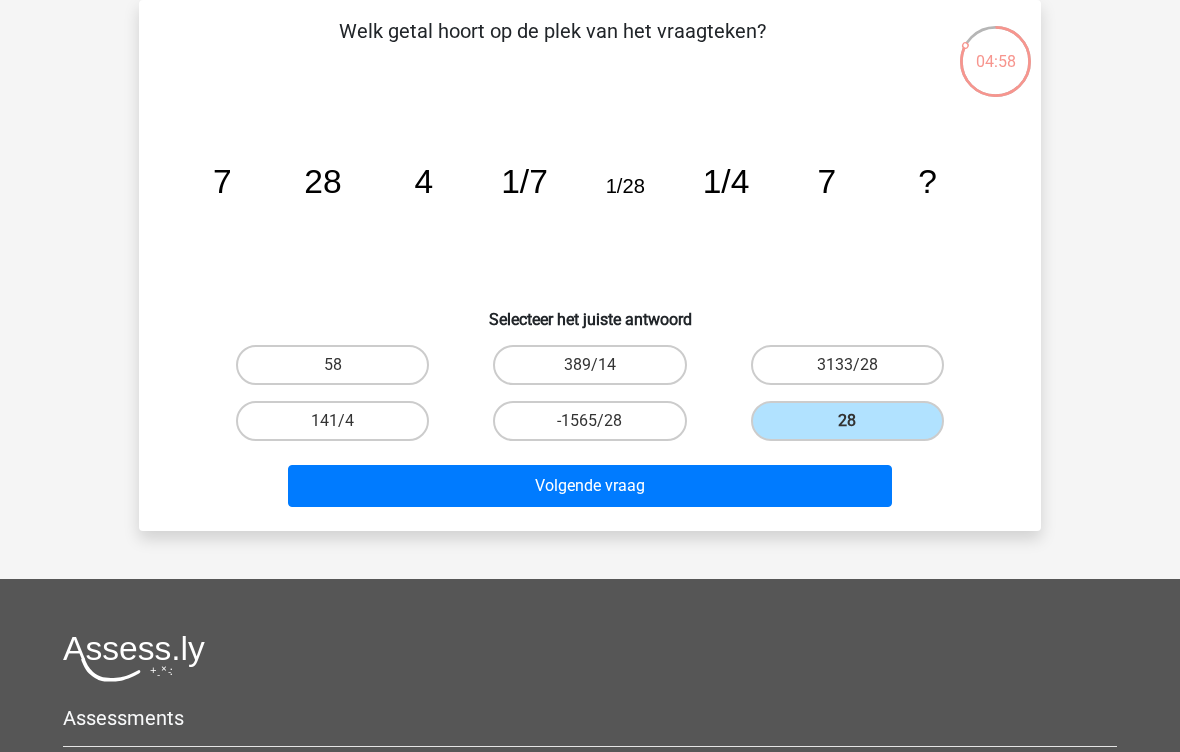 click on "58" at bounding box center [332, 365] 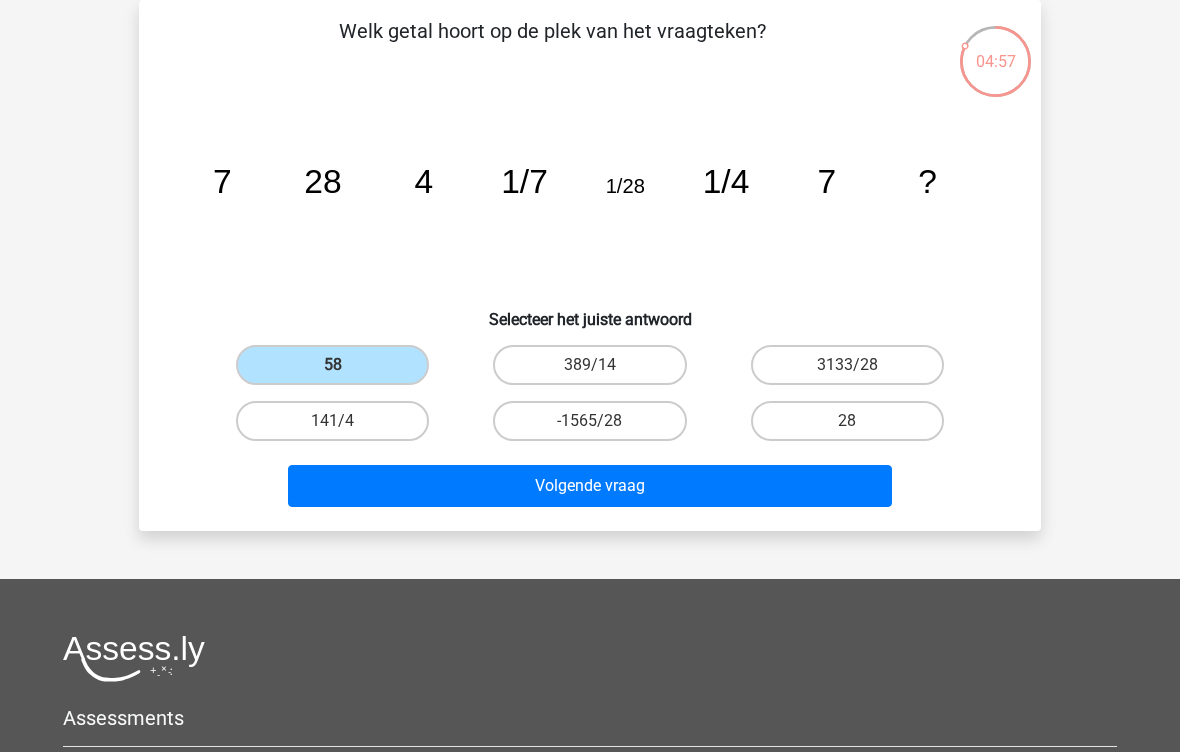 click on "Volgende vraag" at bounding box center [590, 486] 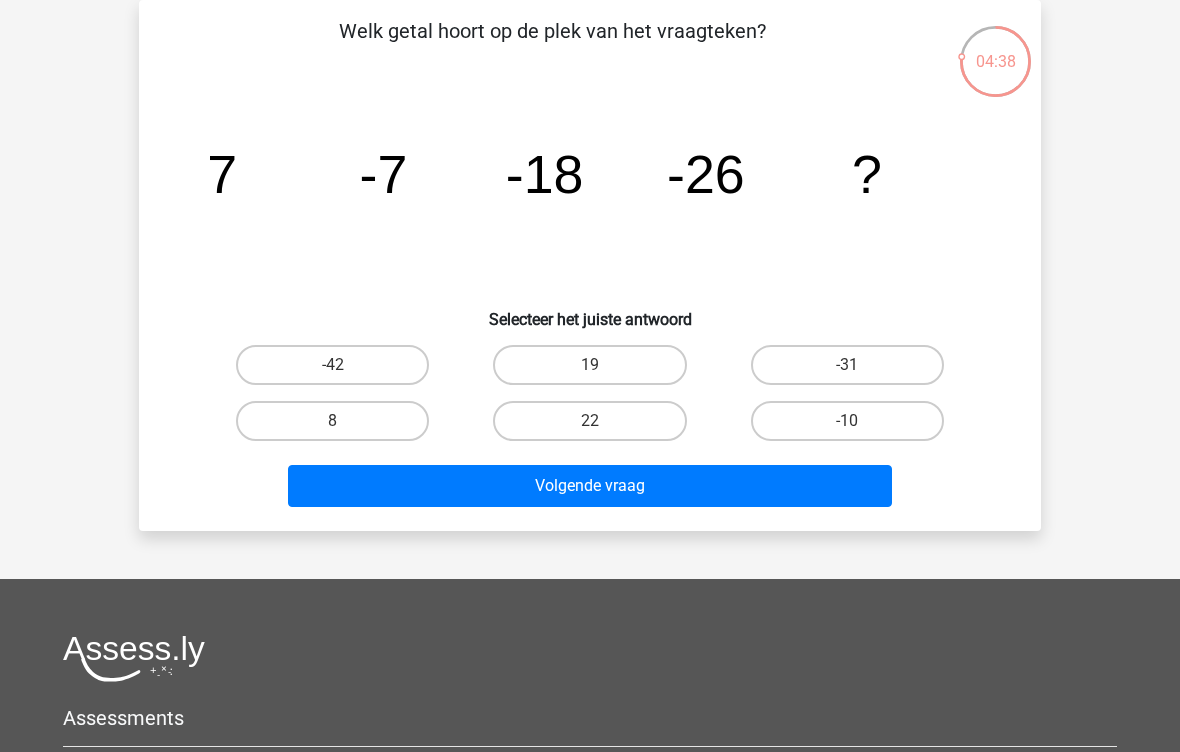 click on "-31" at bounding box center [847, 365] 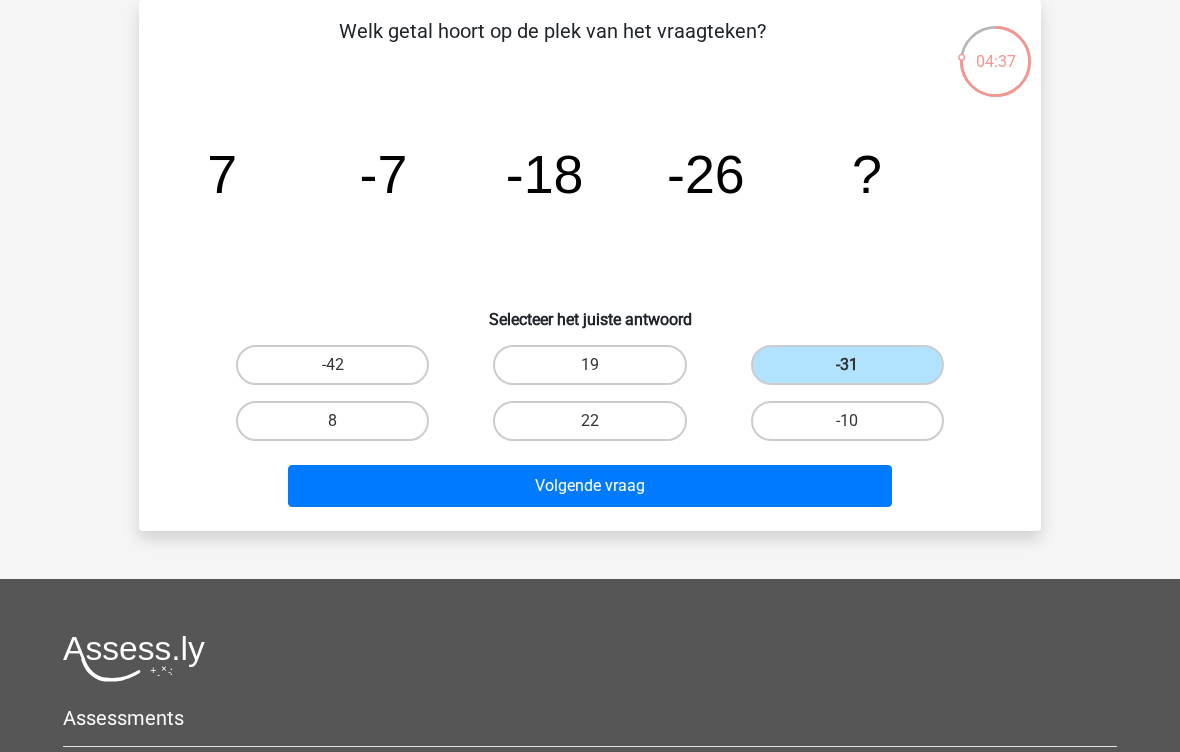 click on "Volgende vraag" at bounding box center [590, 486] 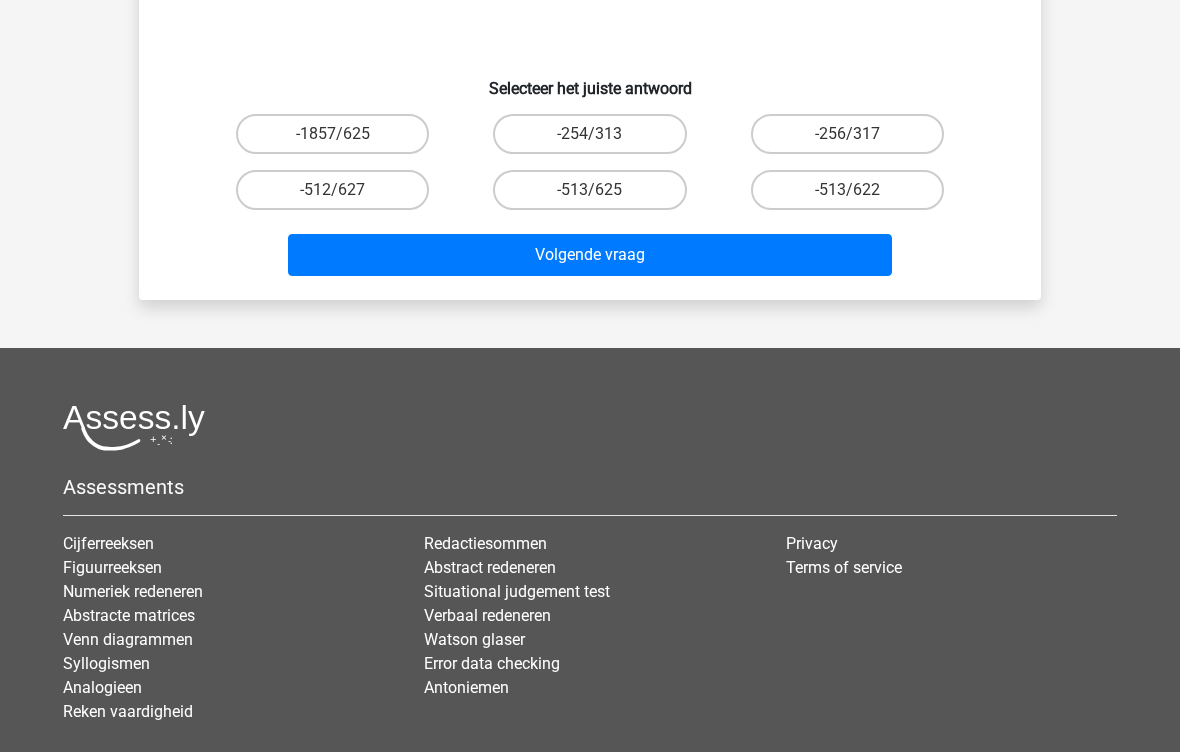scroll, scrollTop: 321, scrollLeft: 0, axis: vertical 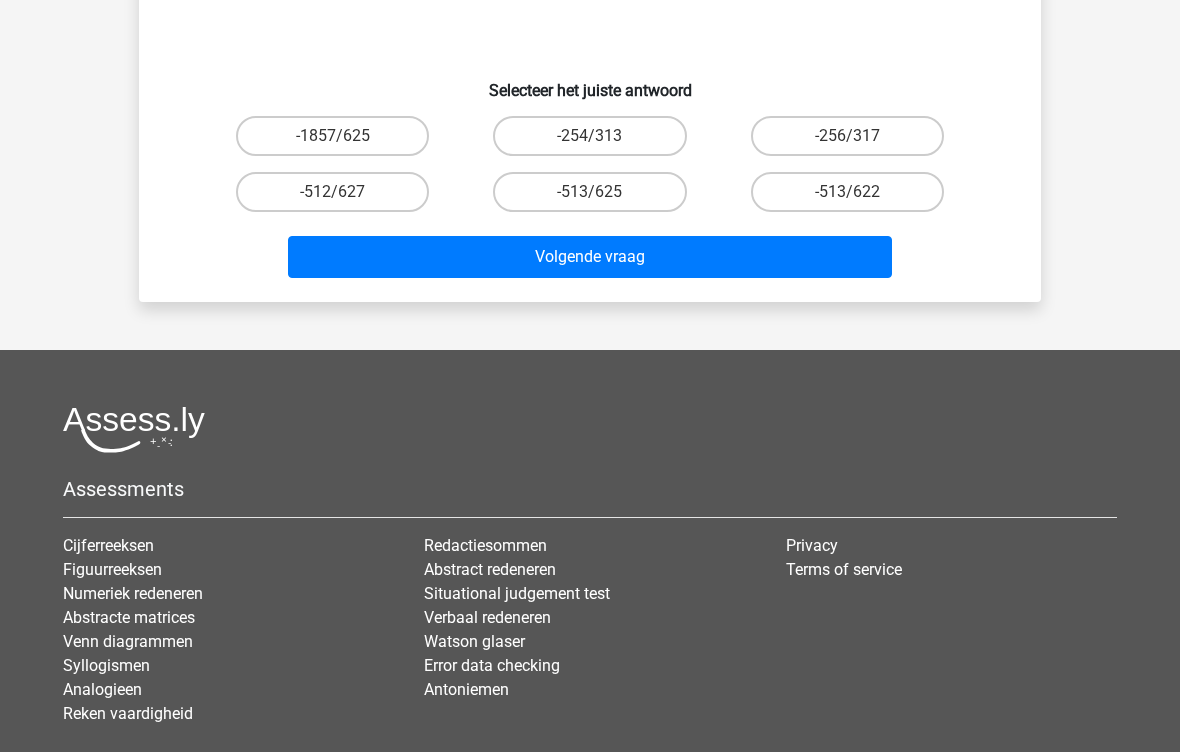click on "-1857/625" at bounding box center (332, 136) 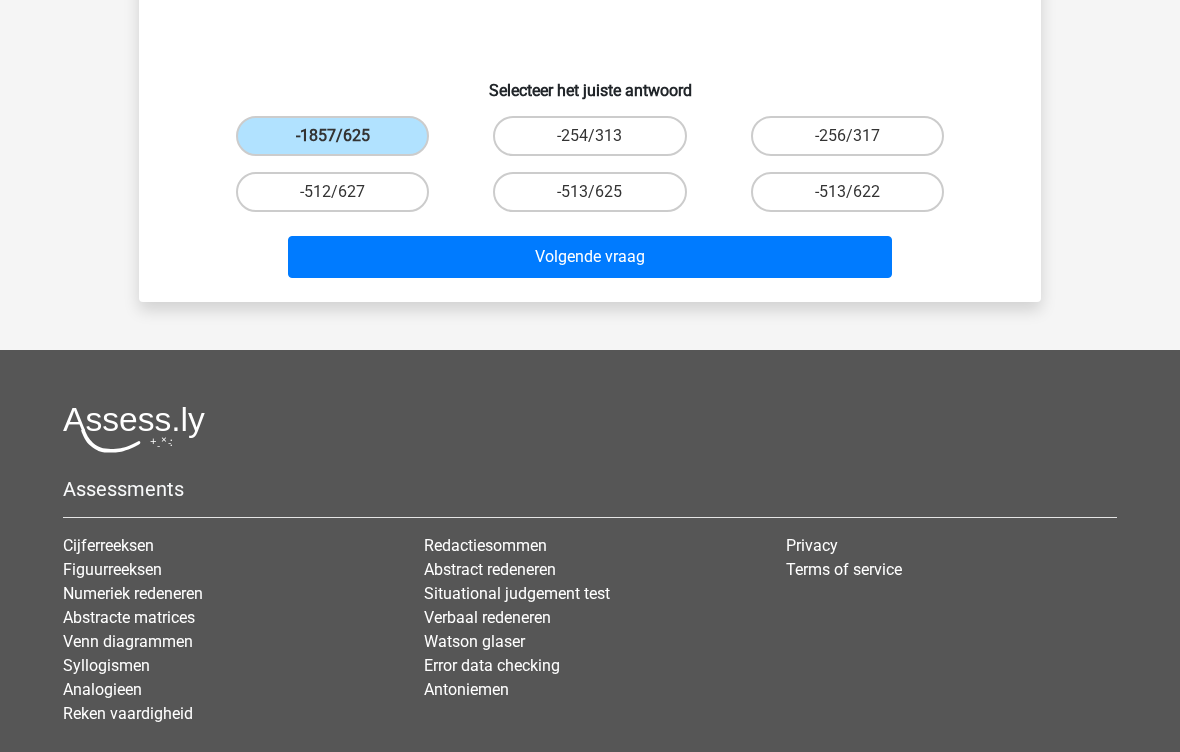 click on "-512/627" at bounding box center [332, 192] 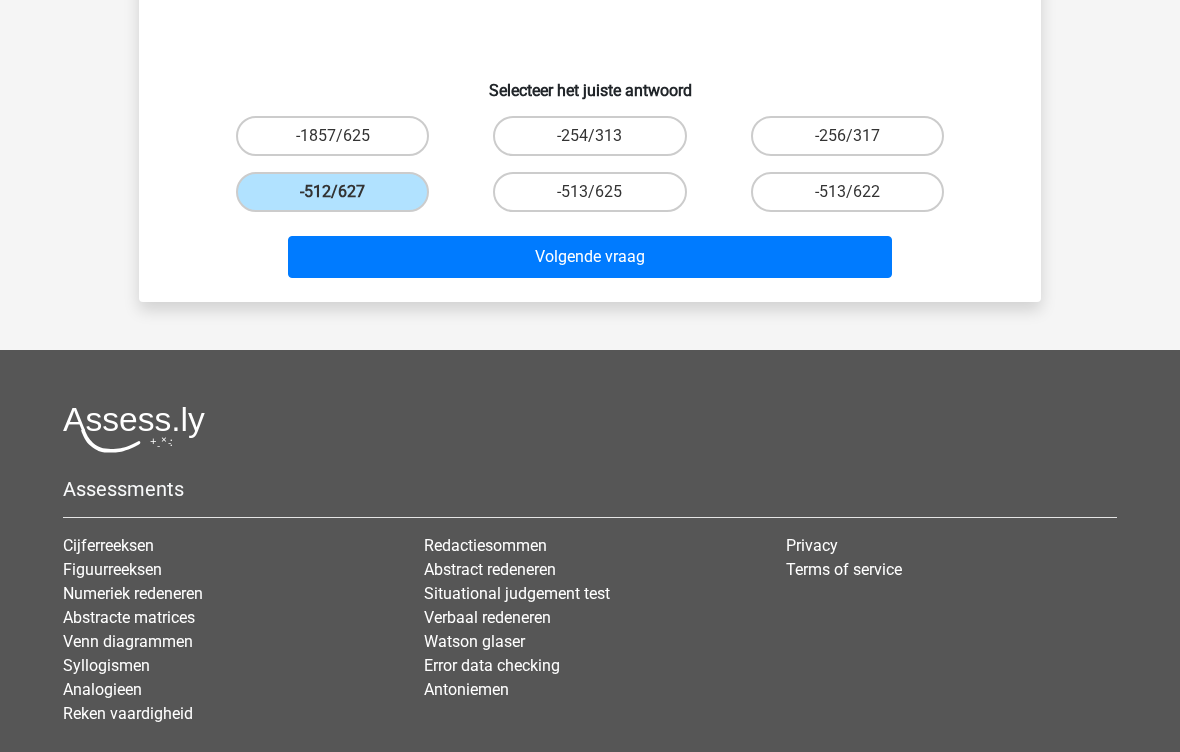 click on "-512/627" at bounding box center [332, 192] 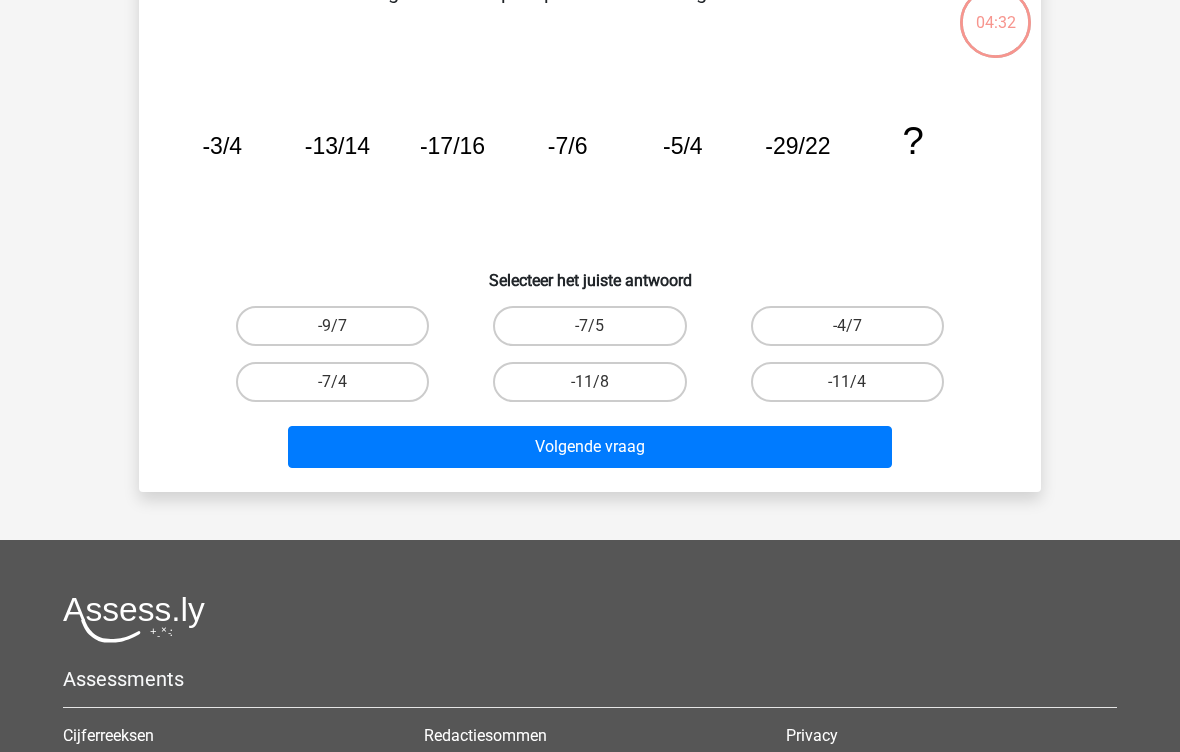 scroll, scrollTop: 92, scrollLeft: 0, axis: vertical 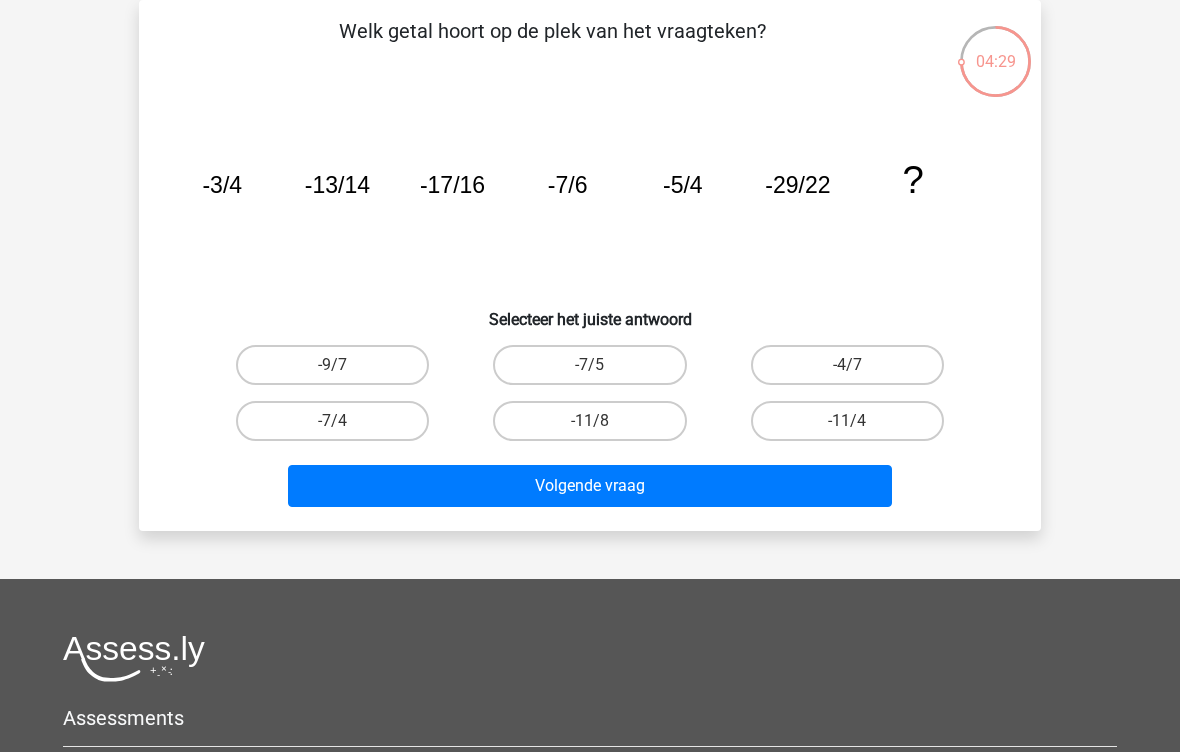 click on "-11/8" at bounding box center (589, 421) 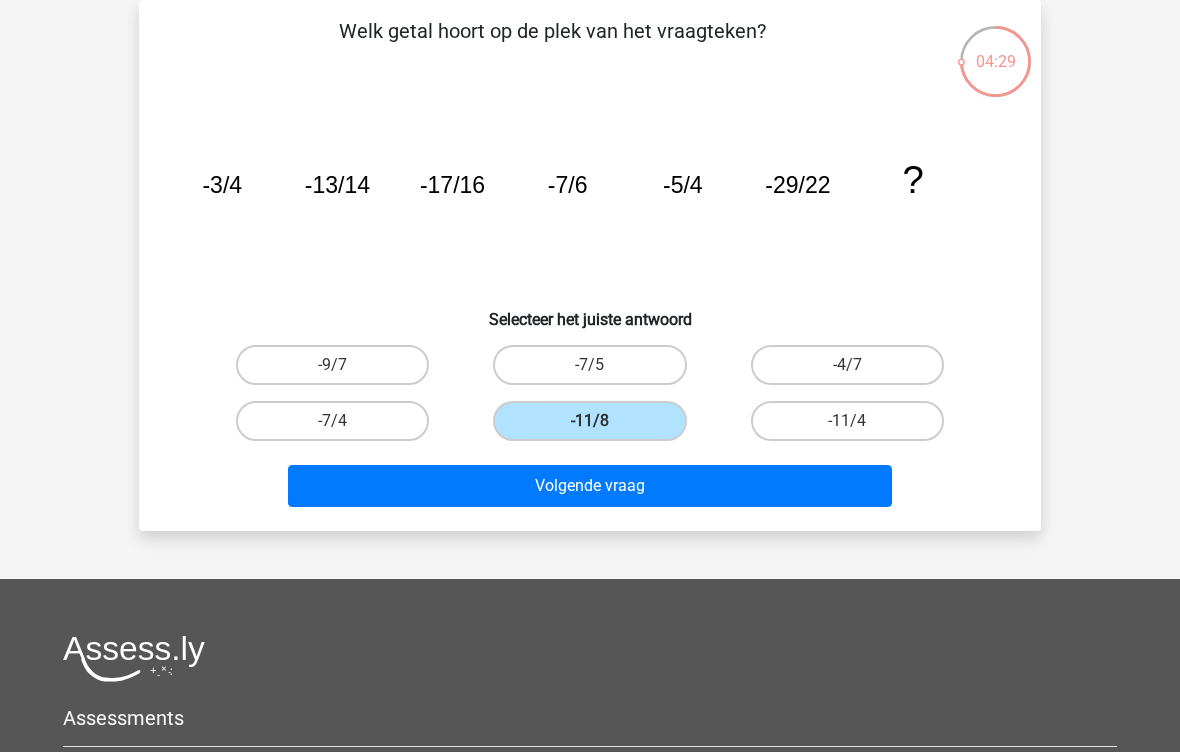 click on "Volgende vraag" at bounding box center (590, 486) 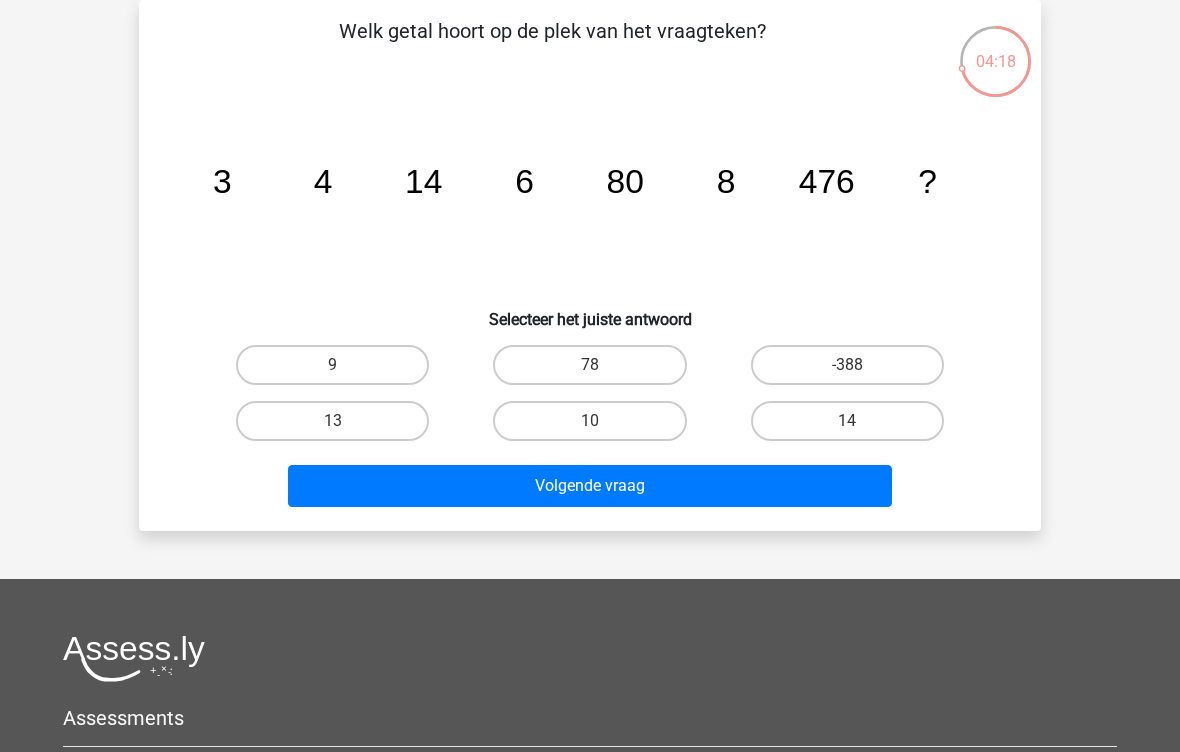 click on "10" at bounding box center (589, 421) 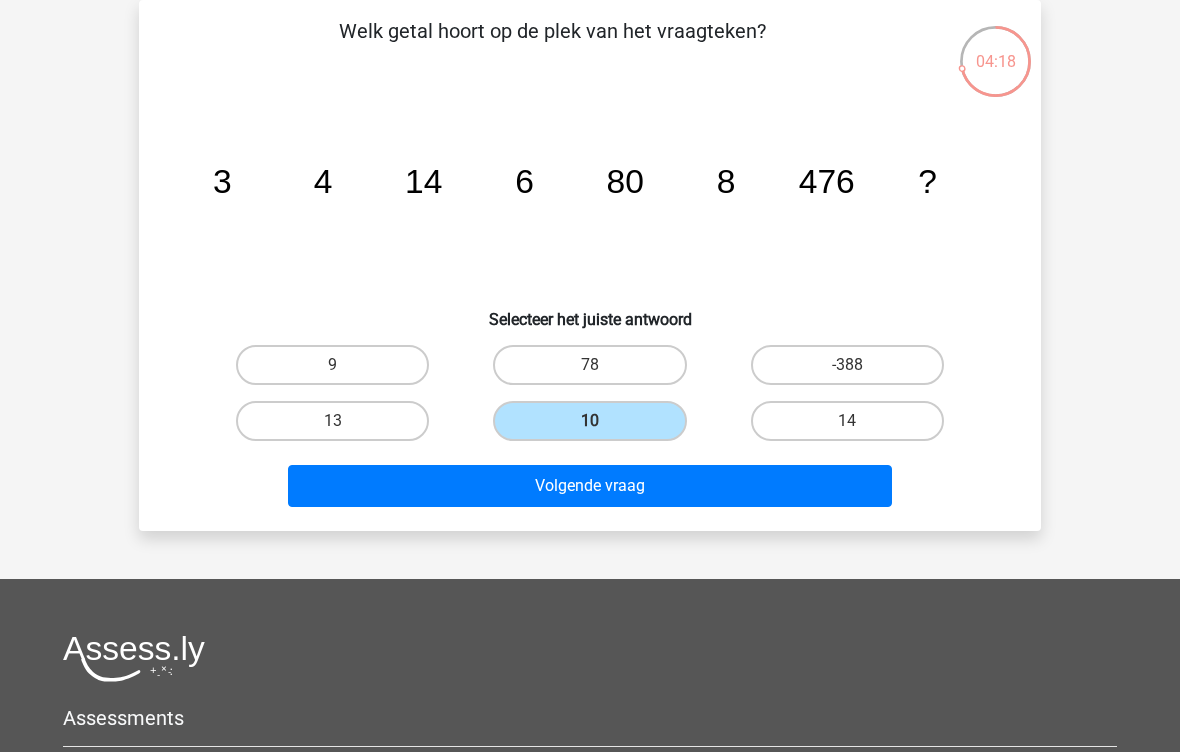click on "Volgende vraag" at bounding box center [590, 486] 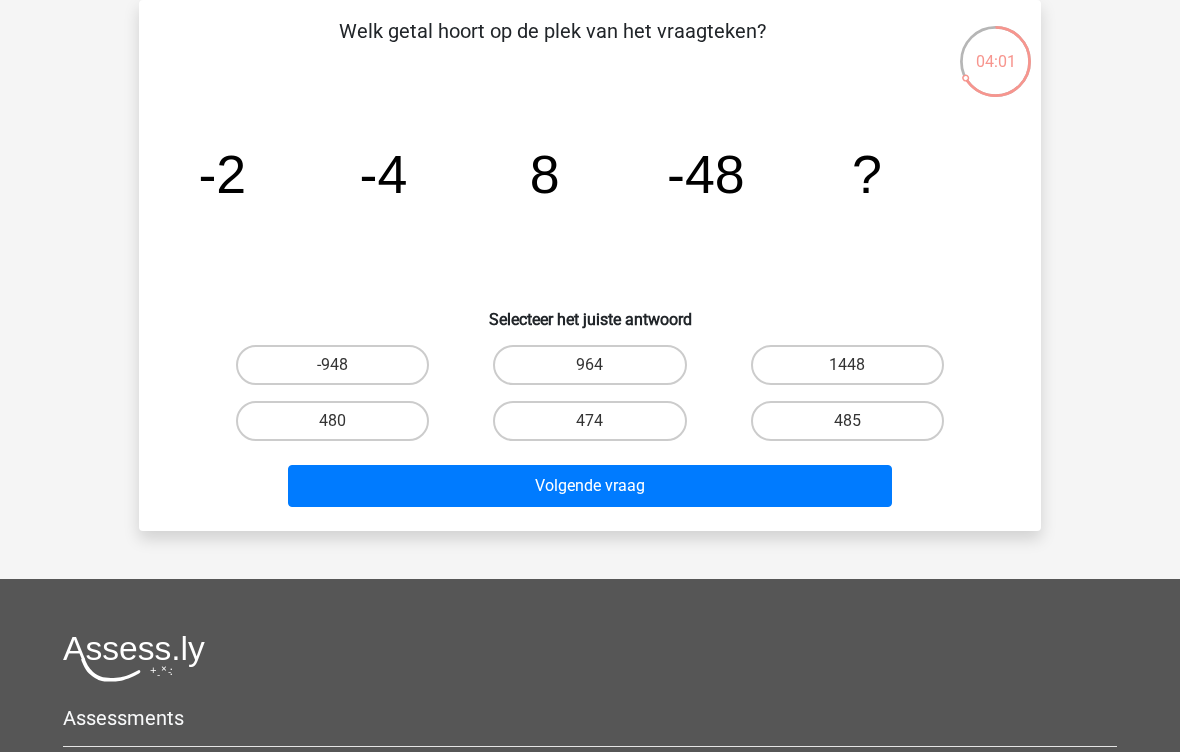 click on "474" at bounding box center (589, 421) 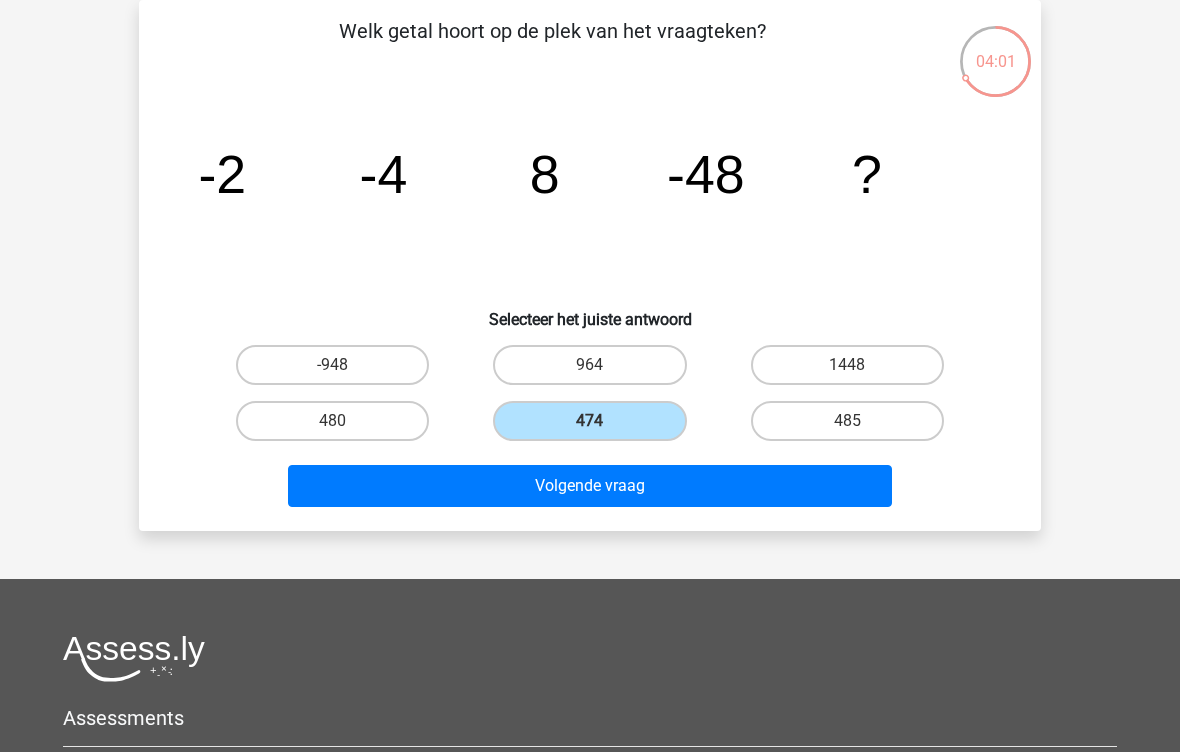 click on "474" at bounding box center [589, 421] 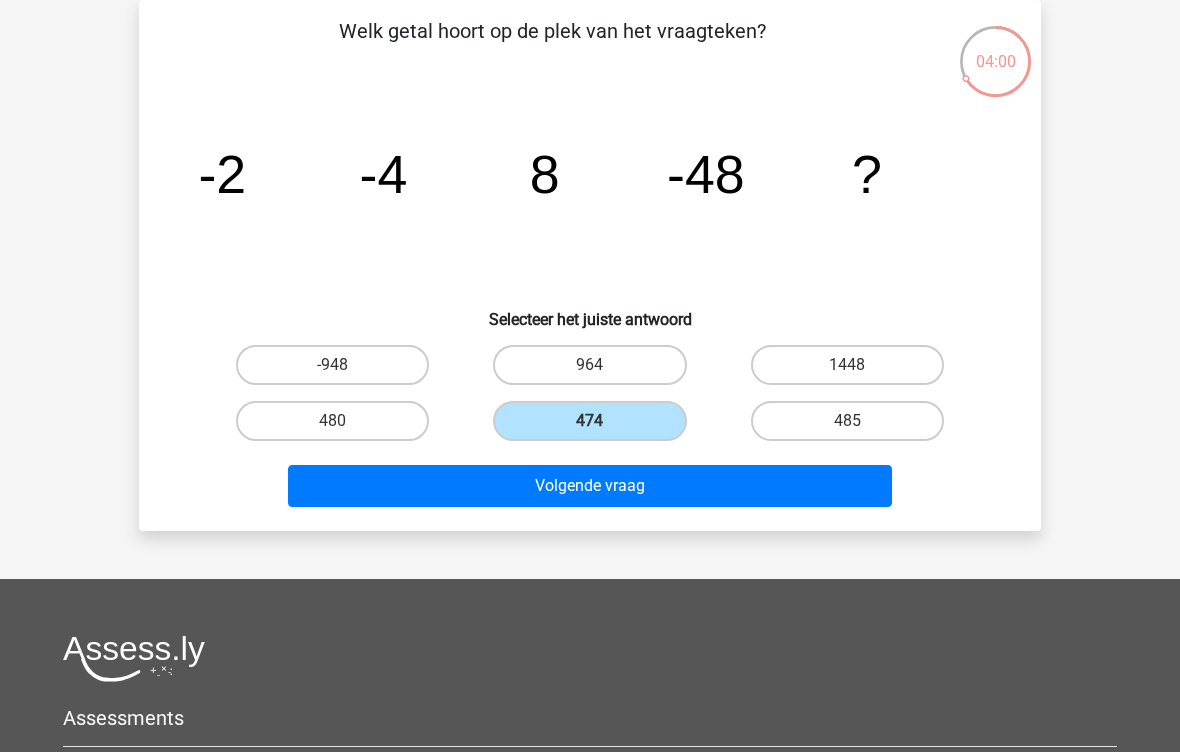 click on "Volgende vraag" at bounding box center (590, 486) 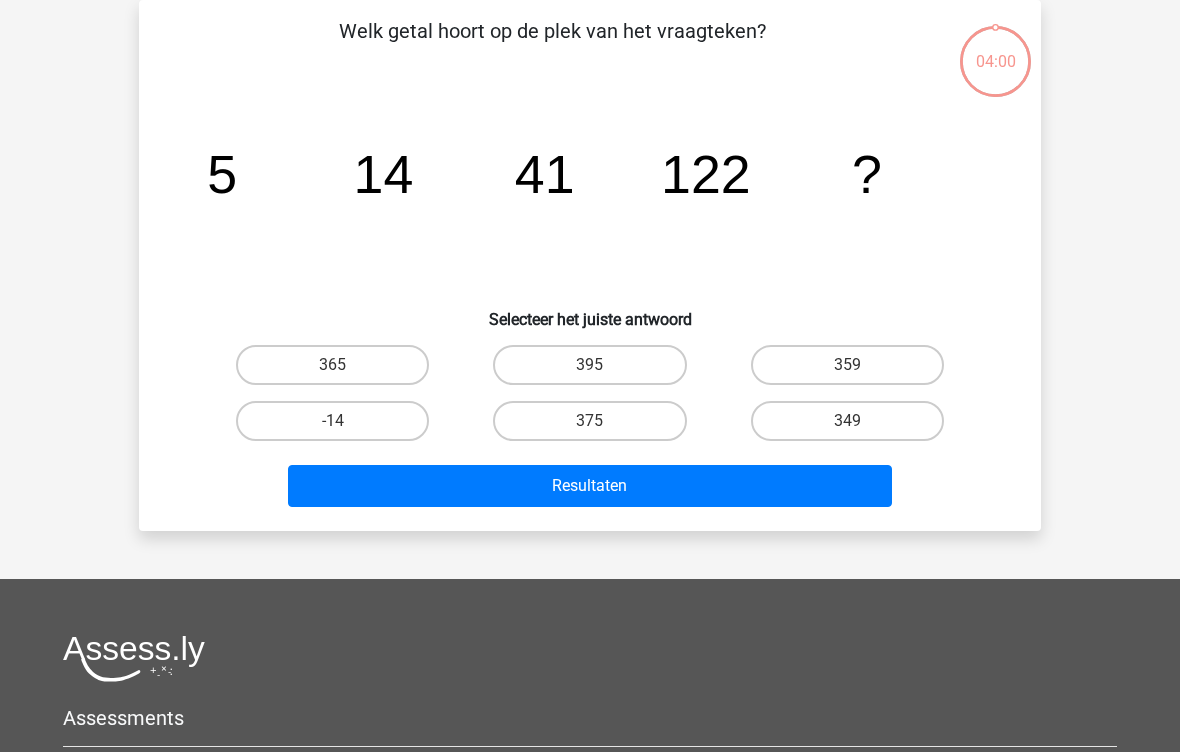 click on "Resultaten" at bounding box center [590, 486] 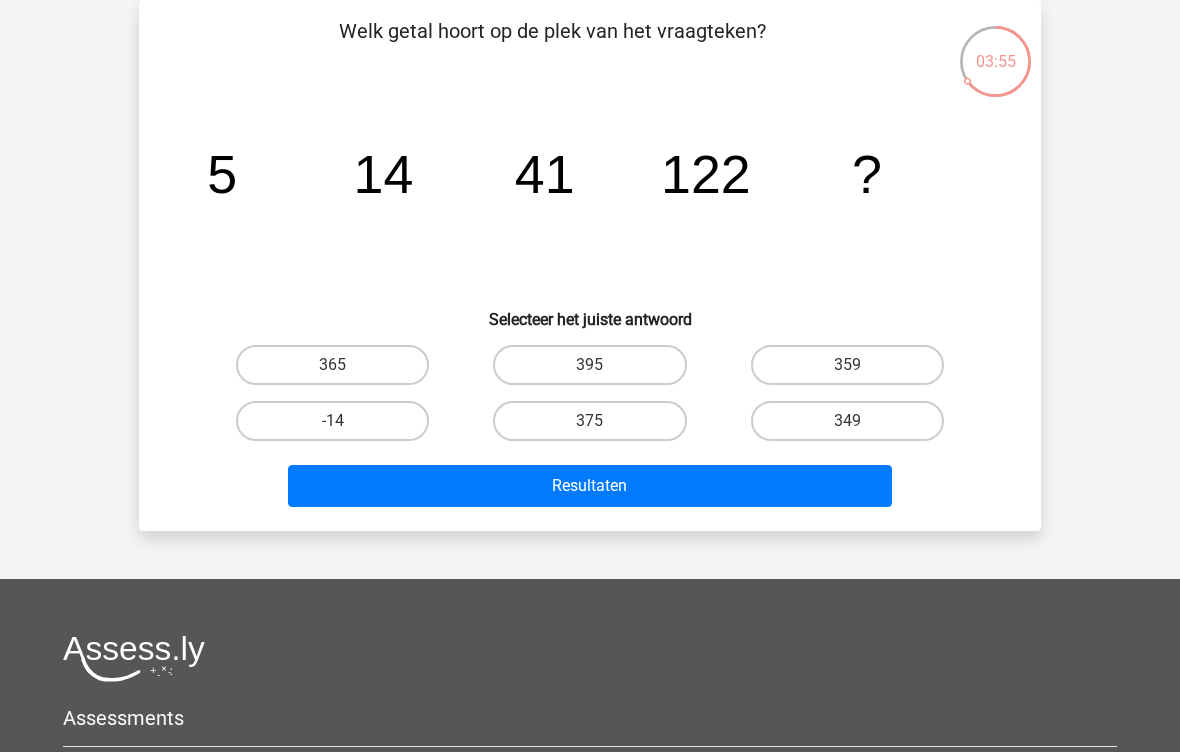 click on "375" at bounding box center [589, 421] 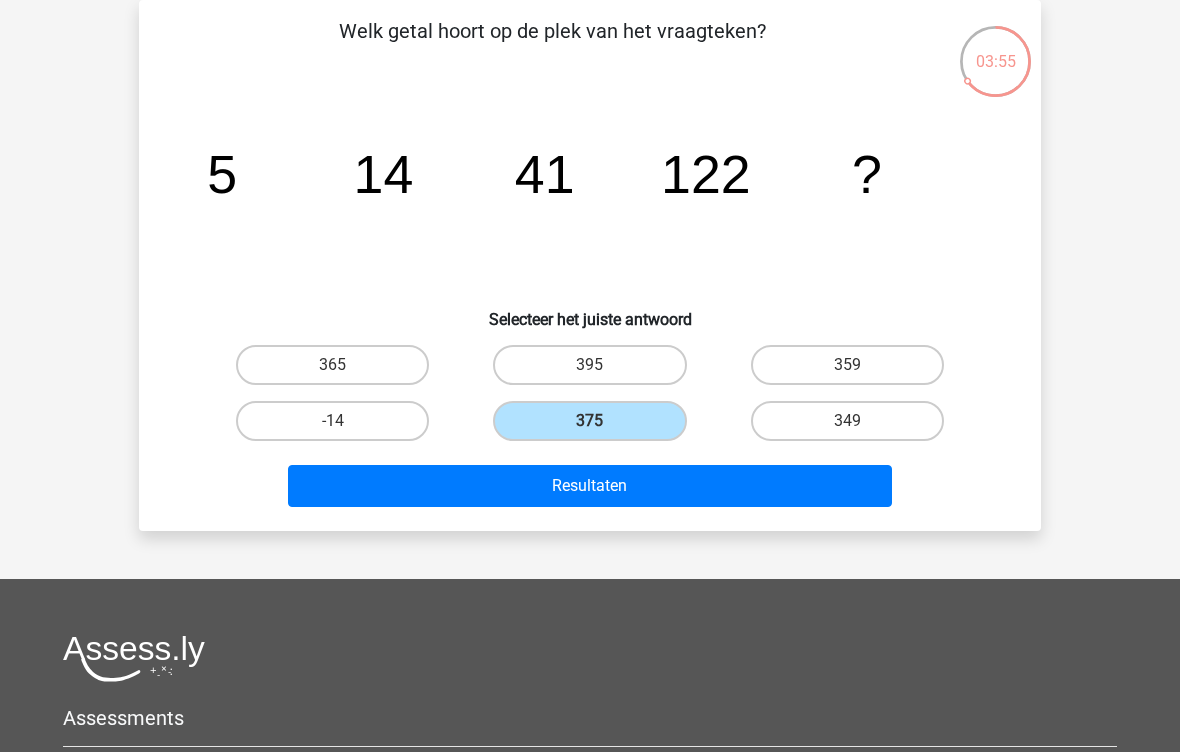 click on "Resultaten" at bounding box center [590, 486] 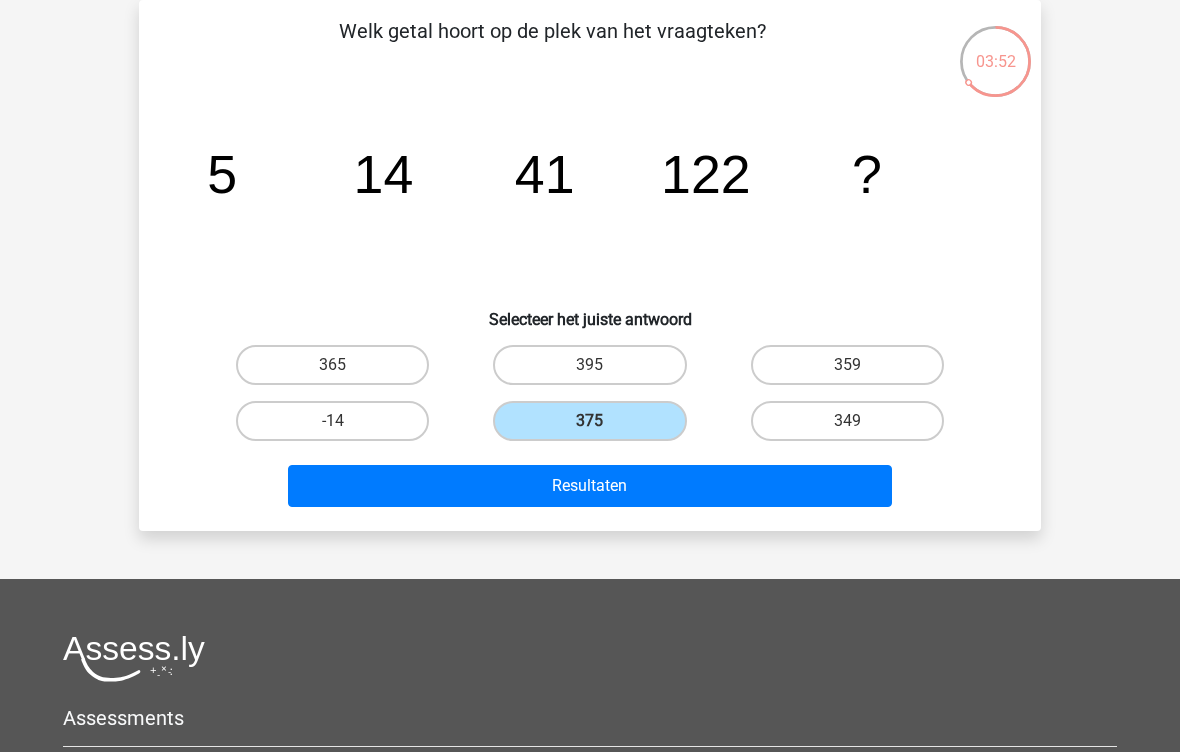 scroll, scrollTop: 117, scrollLeft: 0, axis: vertical 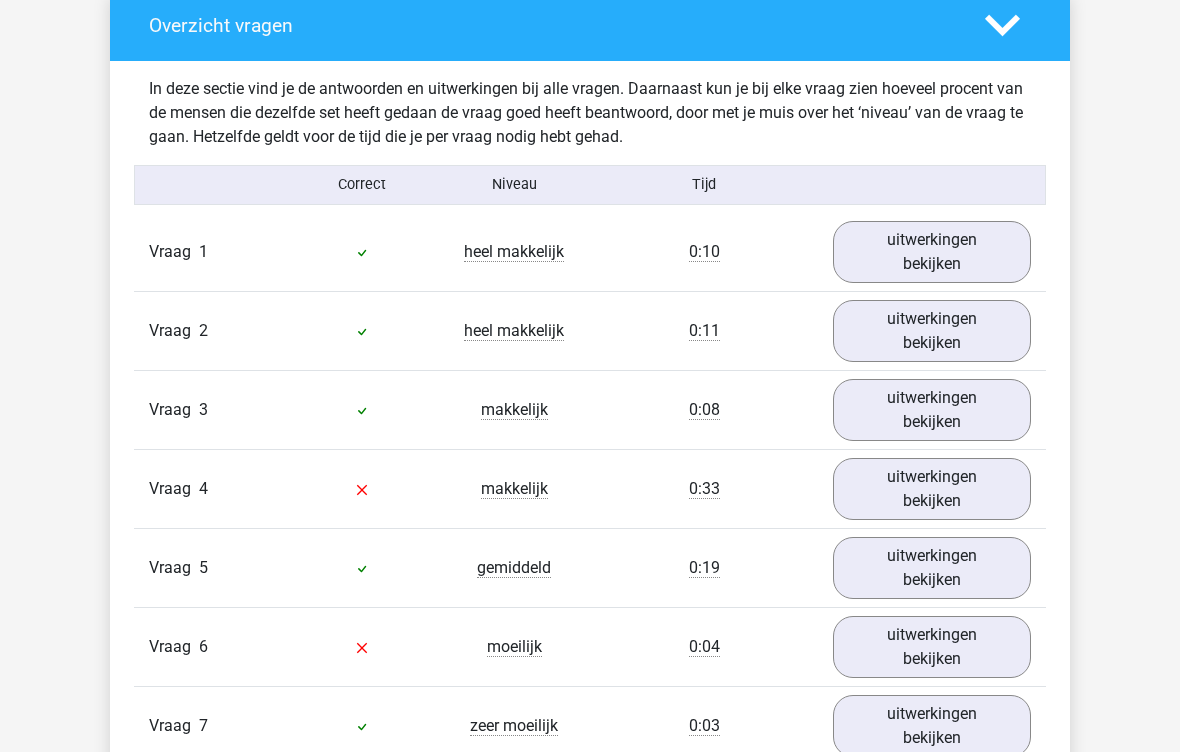 click on "uitwerkingen bekijken" at bounding box center [932, 252] 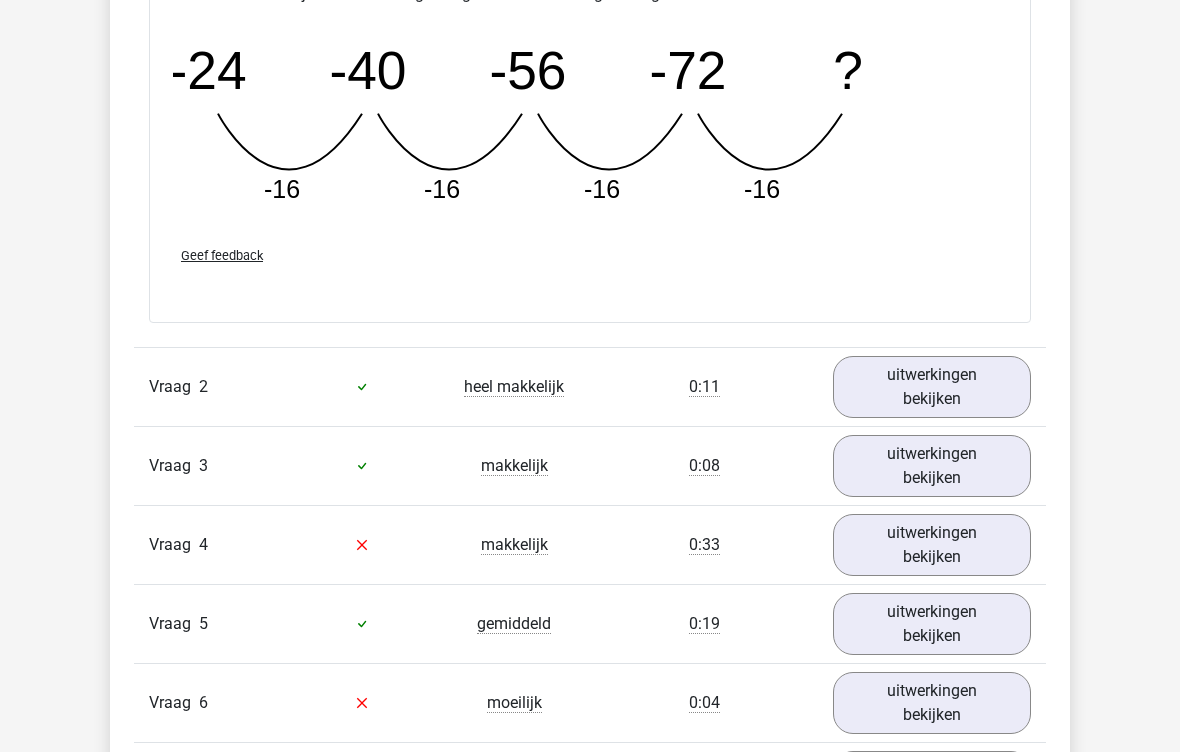scroll, scrollTop: 2305, scrollLeft: 0, axis: vertical 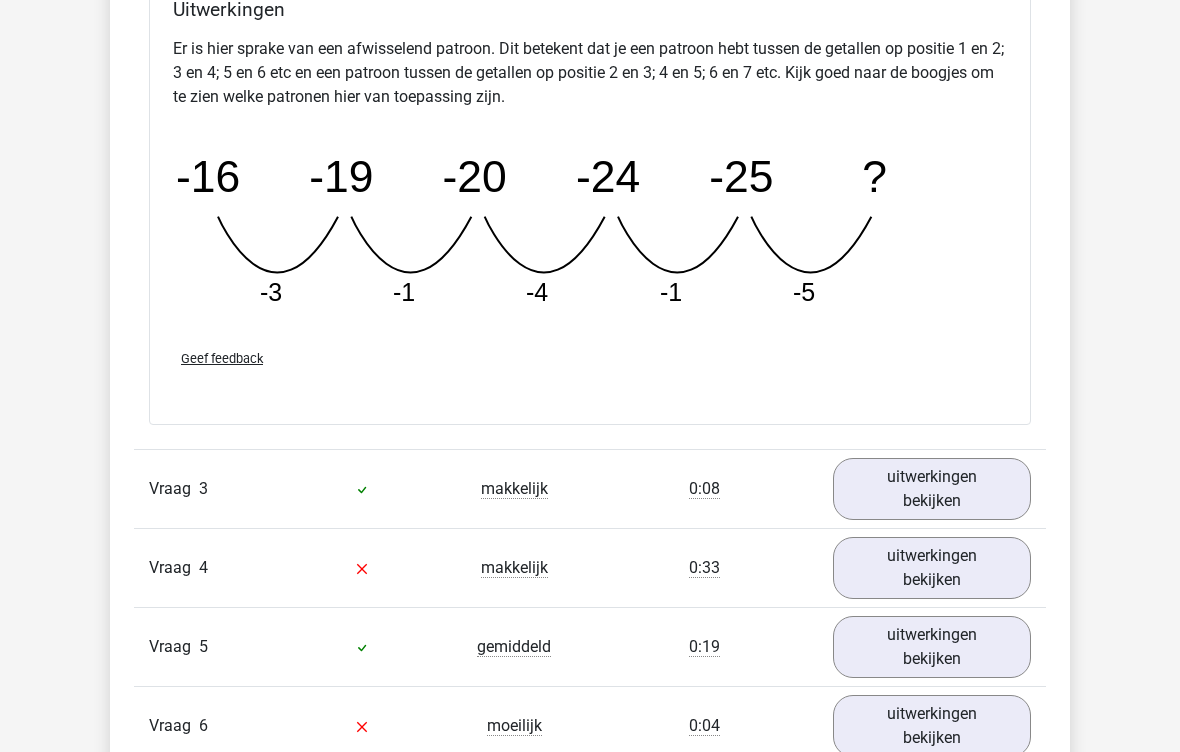 click on "uitwerkingen bekijken" at bounding box center (932, 489) 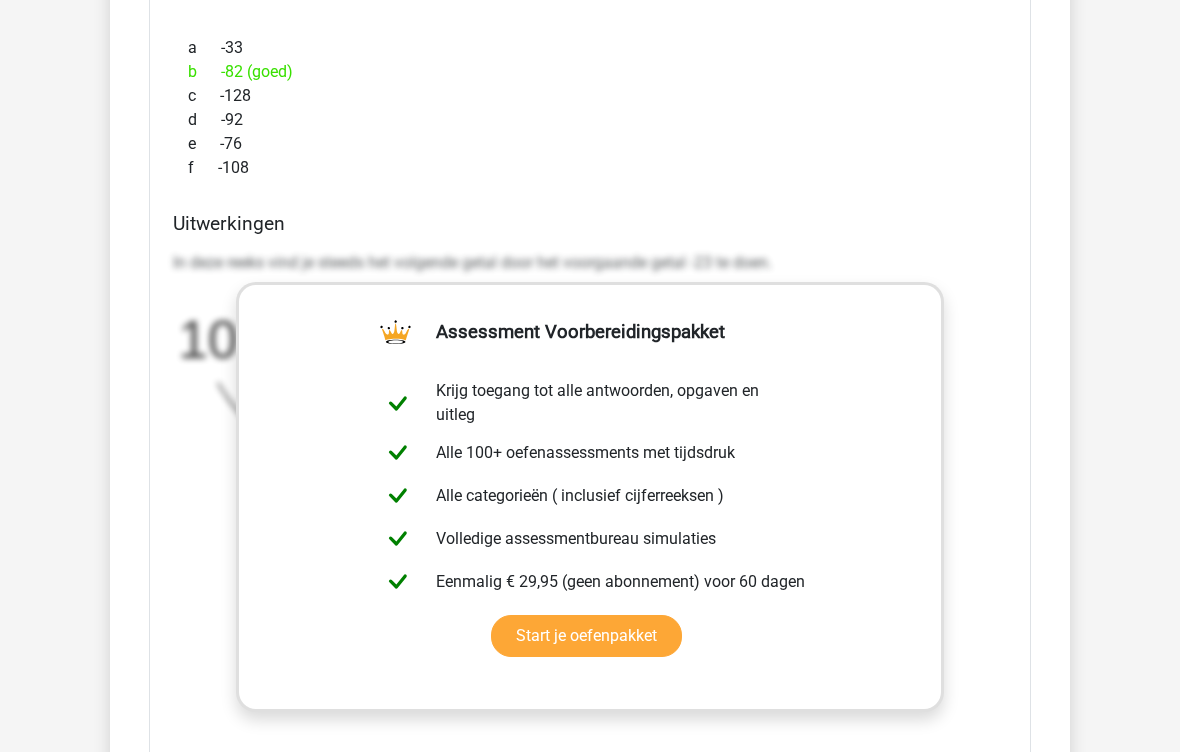 scroll, scrollTop: 3972, scrollLeft: 0, axis: vertical 